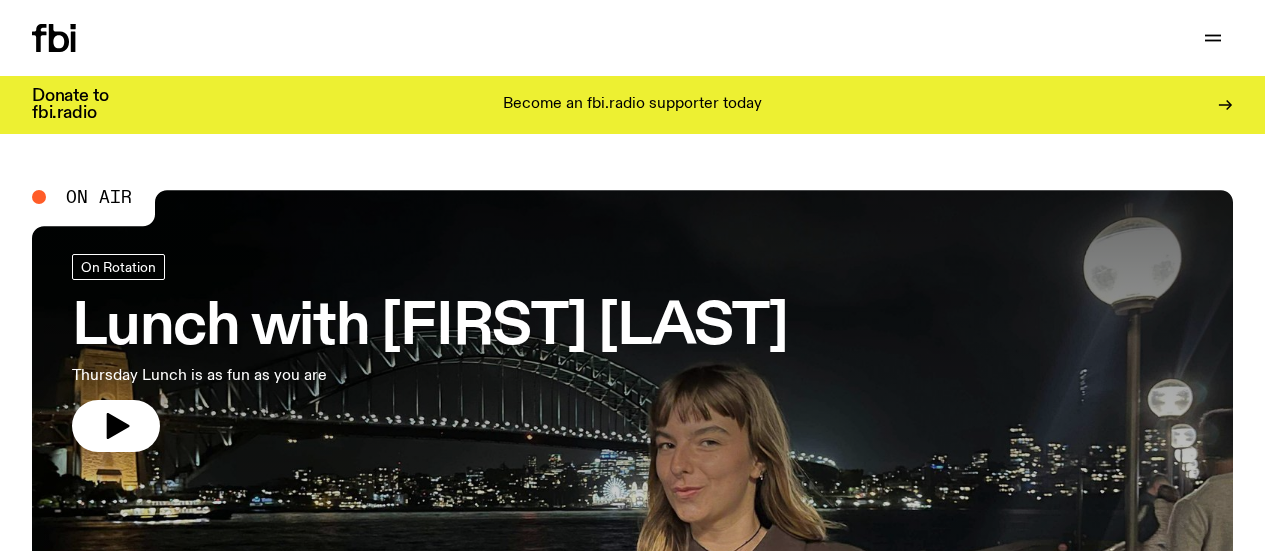 scroll, scrollTop: 0, scrollLeft: 0, axis: both 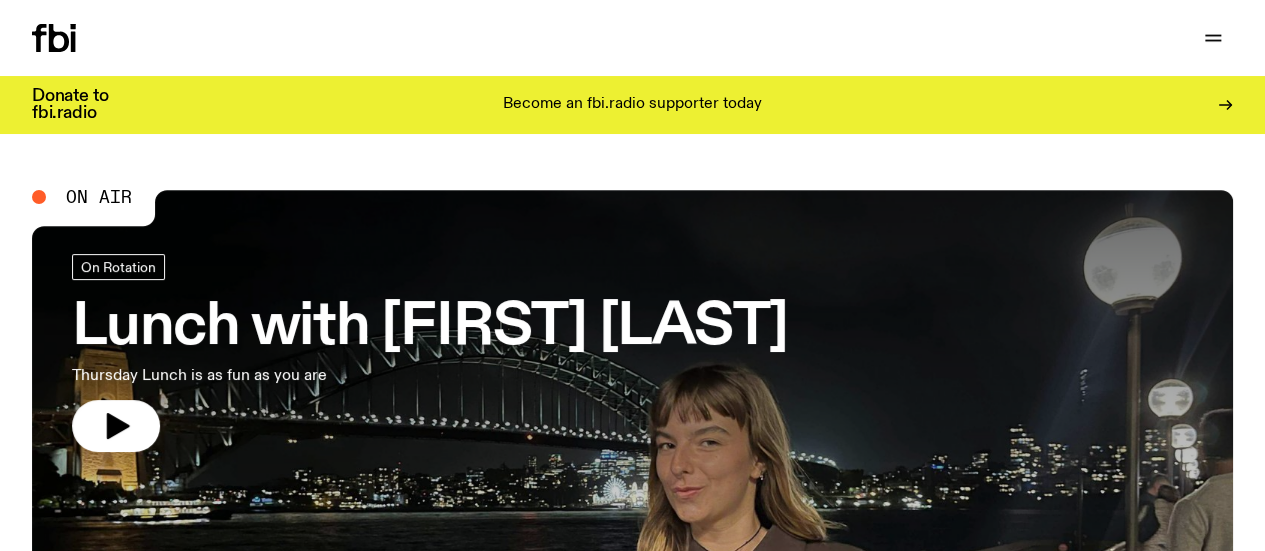 click on "Schedule" at bounding box center [0, 0] 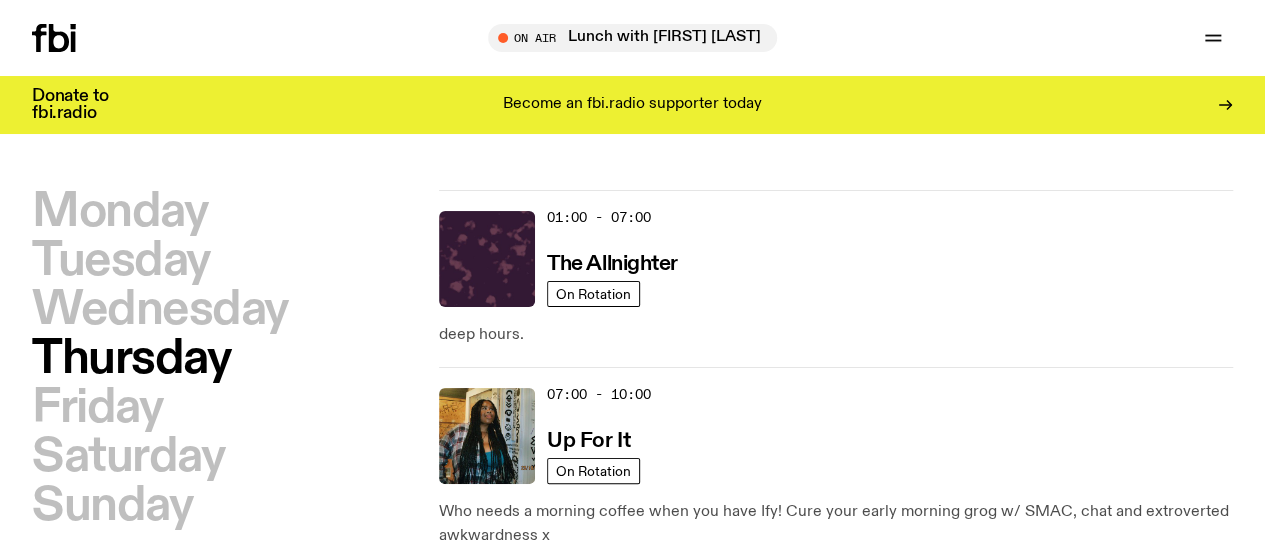 click on "Explore" at bounding box center (0, 0) 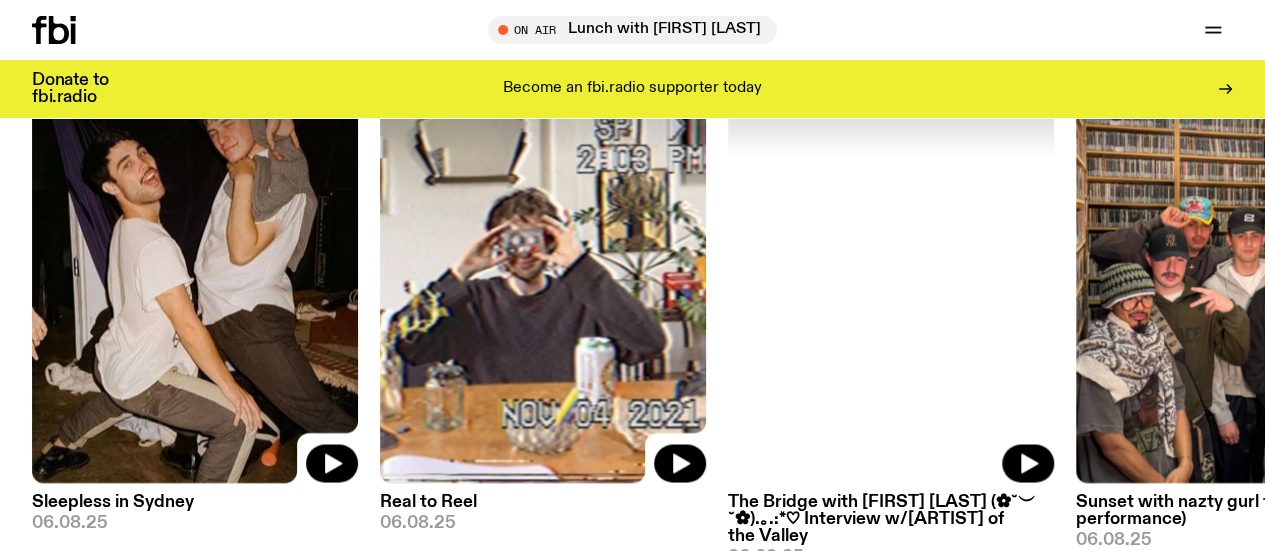 scroll, scrollTop: 1556, scrollLeft: 0, axis: vertical 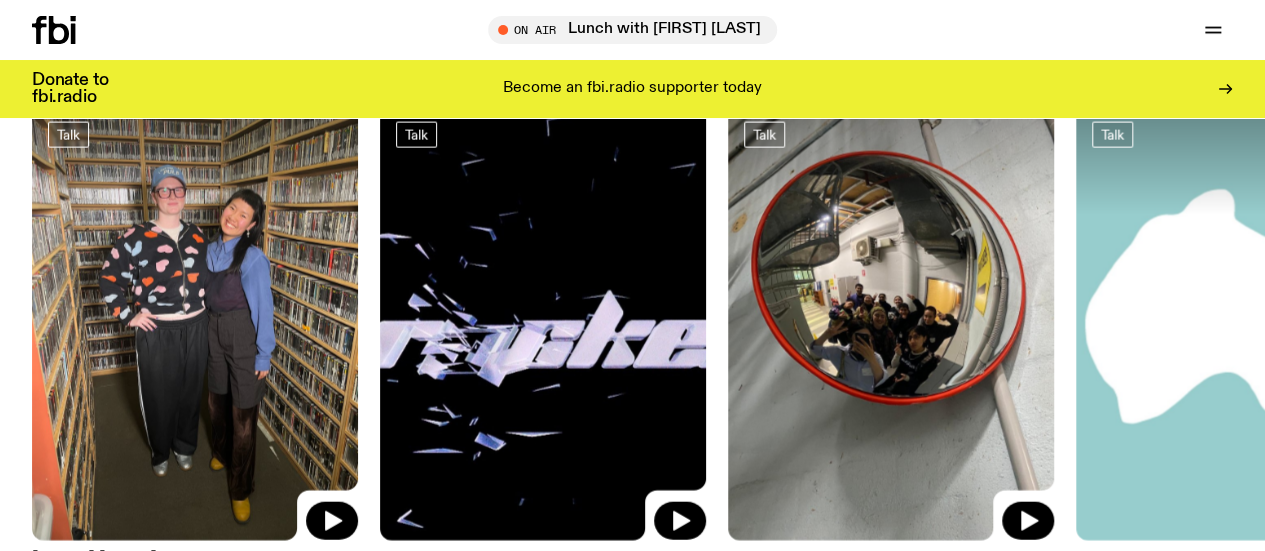 click 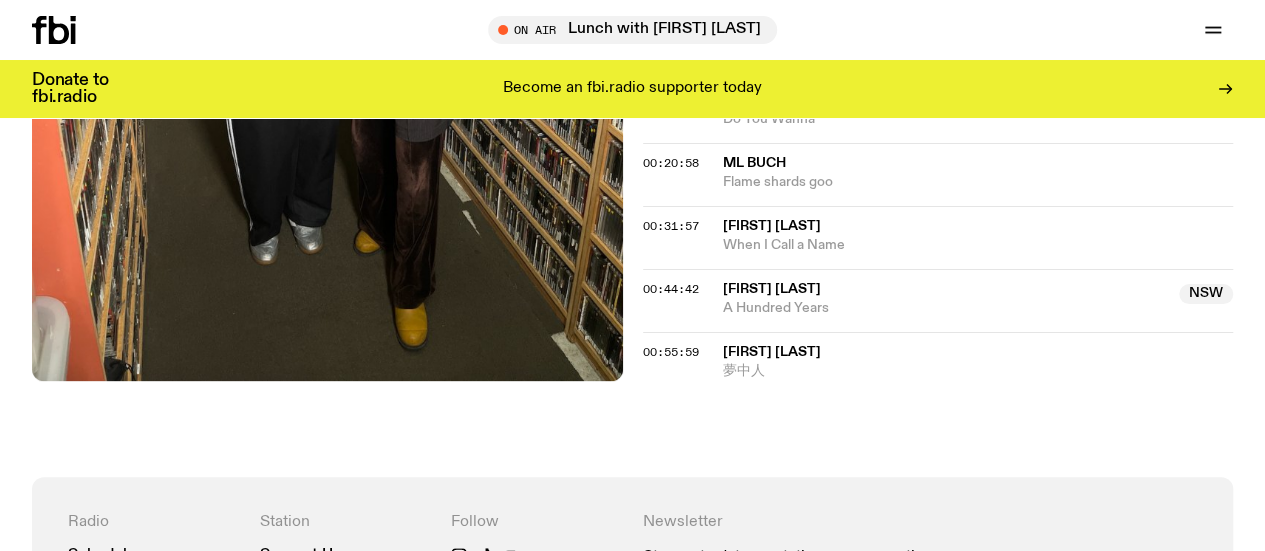 scroll, scrollTop: 835, scrollLeft: 0, axis: vertical 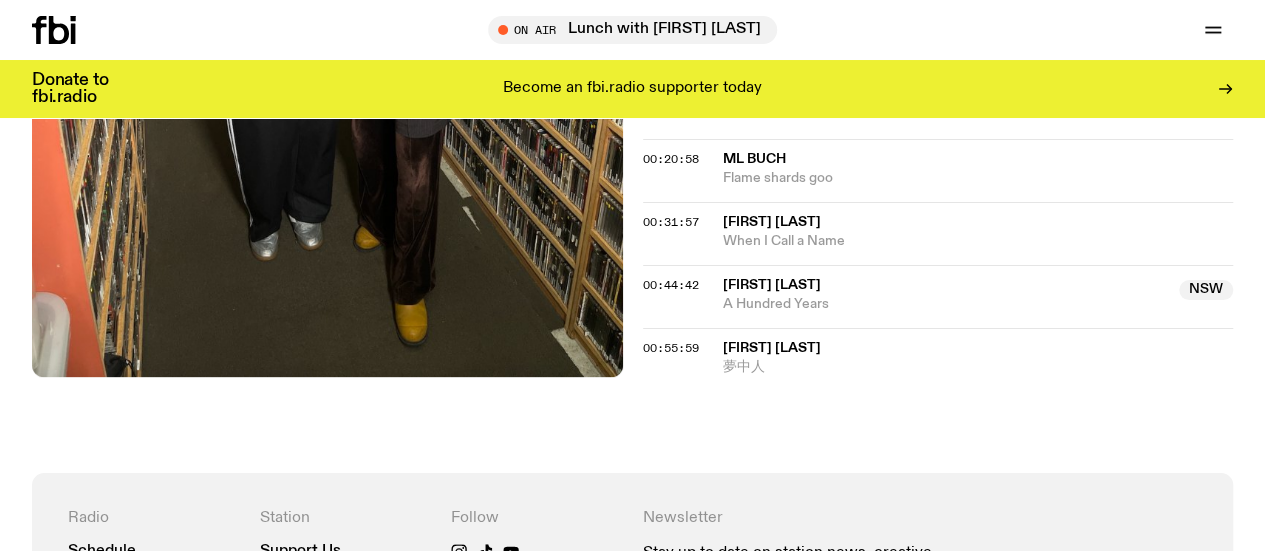 click on "A Hundred Years" at bounding box center (945, 304) 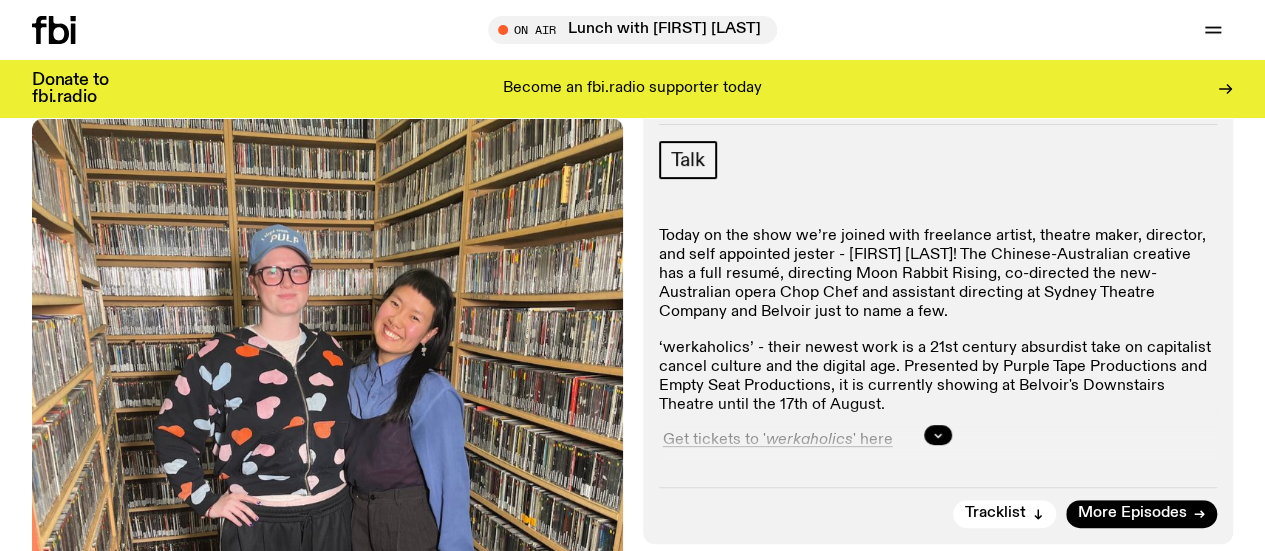 scroll, scrollTop: 275, scrollLeft: 0, axis: vertical 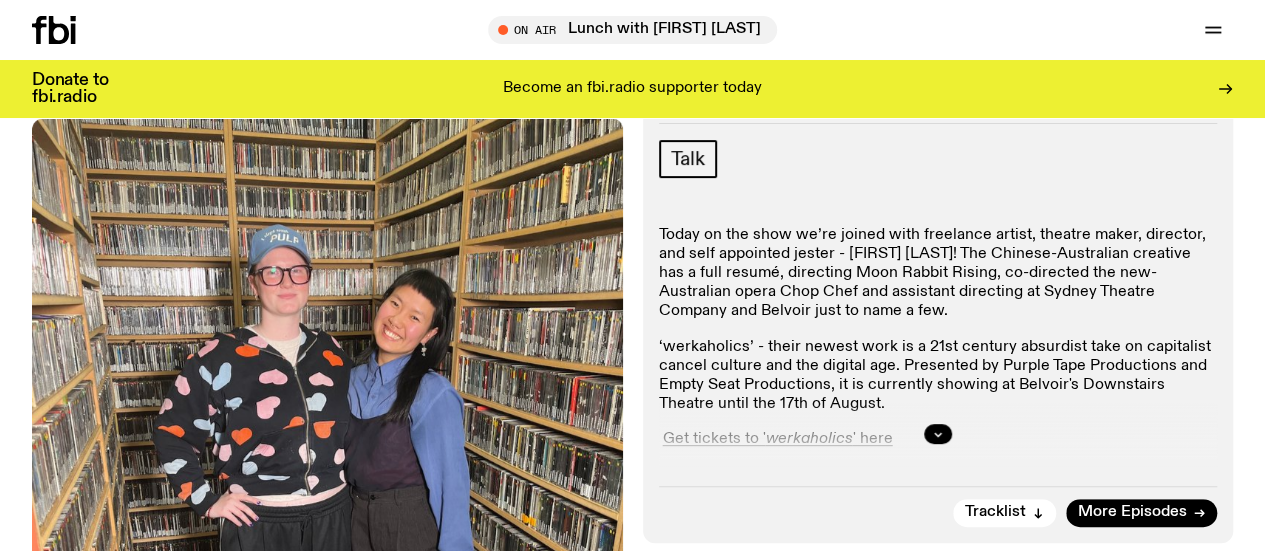 click on "Today on the show we’re joined with freelance artist, theatre maker, director, and self appointed jester - Nicole Pingon! The Chinese-Australian creative has a full resumé, directing Moon Rabbit Rising, co-directed the new-Australian opera Chop Chef and assistant directing at Sydney Theatre Company and Belvoir just to name a few.  ‘ werkaholics ’ - their newest work is a 21st century absurdist take on capitalist cancel culture and the digital age. Presented by Purple Tape Productions and Empty Seat Productions, it is currently showing at Belvoir's Downstairs Theatre until the 17th of August.   Get tickets to ' werkaholics ' here   Nicole's Website   Kate's Instagram   PRODUCER NOTE:  Nicole would also like to pick the amazing Clarice Lispector in her dream artist workshop hehe <3" 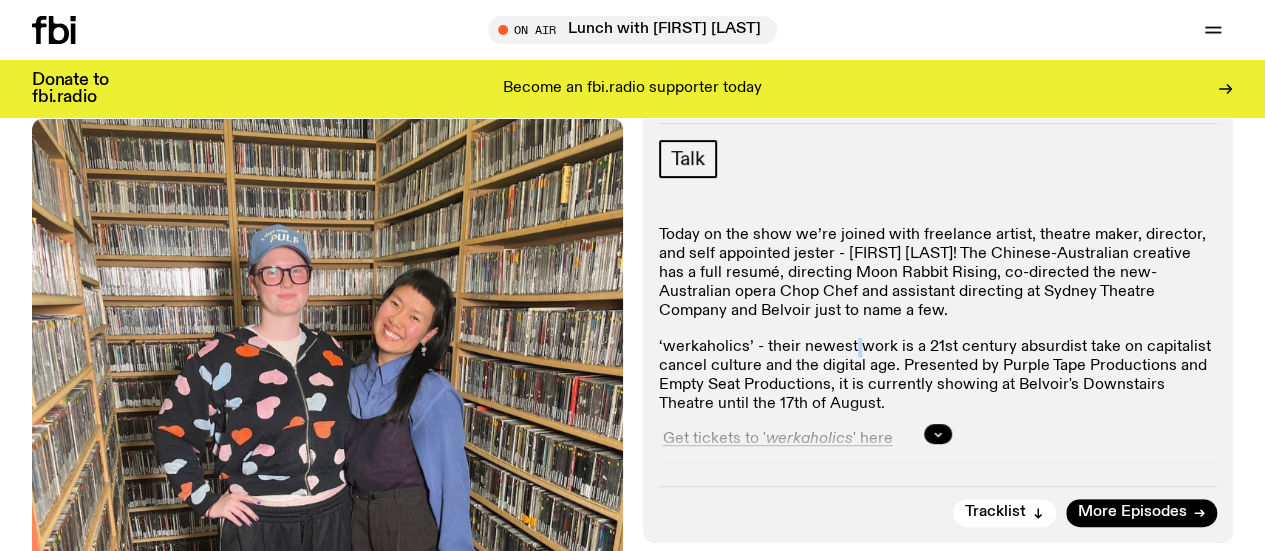 click on "Today on the show we’re joined with freelance artist, theatre maker, director, and self appointed jester - Nicole Pingon! The Chinese-Australian creative has a full resumé, directing Moon Rabbit Rising, co-directed the new-Australian opera Chop Chef and assistant directing at Sydney Theatre Company and Belvoir just to name a few.  ‘ werkaholics ’ - their newest work is a 21st century absurdist take on capitalist cancel culture and the digital age. Presented by Purple Tape Productions and Empty Seat Productions, it is currently showing at Belvoir's Downstairs Theatre until the 17th of August.   Get tickets to ' werkaholics ' here   Nicole's Website   Kate's Instagram   PRODUCER NOTE:  Nicole would also like to pick the amazing Clarice Lispector in her dream artist workshop hehe <3" 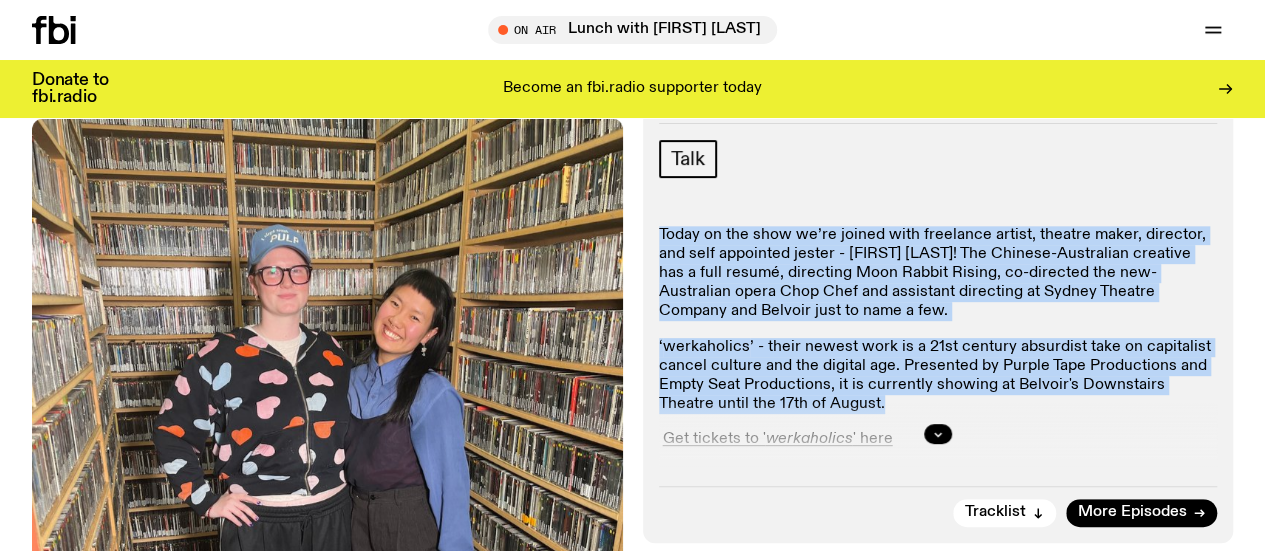 drag, startPoint x: 852, startPoint y: 443, endPoint x: 850, endPoint y: 418, distance: 25.079872 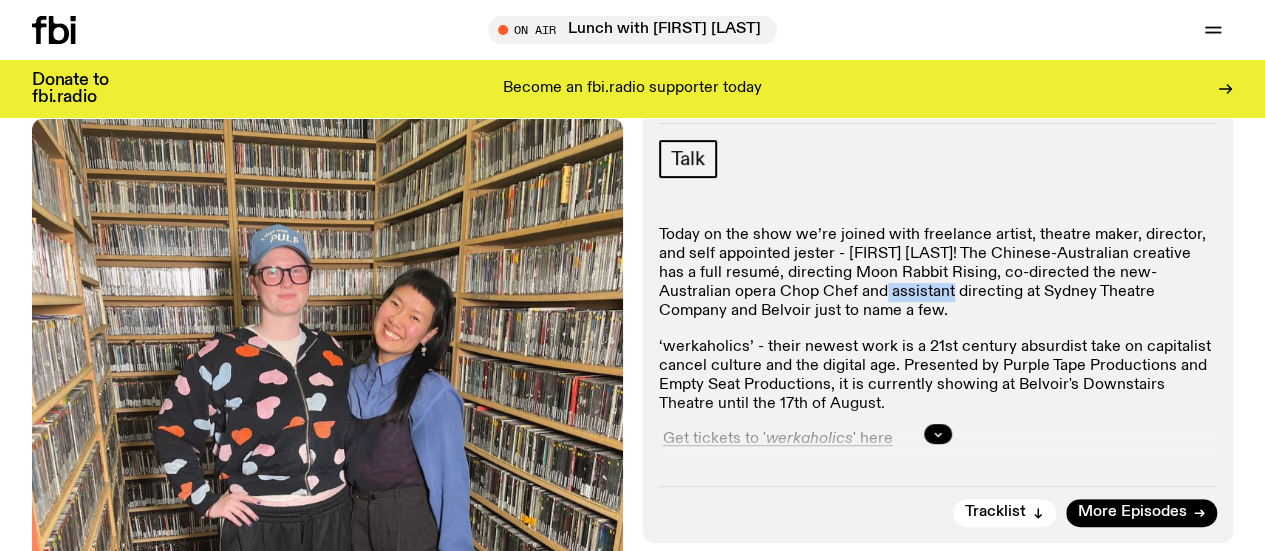 click on "Today on the show we’re joined with freelance artist, theatre maker, director, and self appointed jester - Nicole Pingon! The Chinese-Australian creative has a full resumé, directing Moon Rabbit Rising, co-directed the new-Australian opera Chop Chef and assistant directing at Sydney Theatre Company and Belvoir just to name a few." 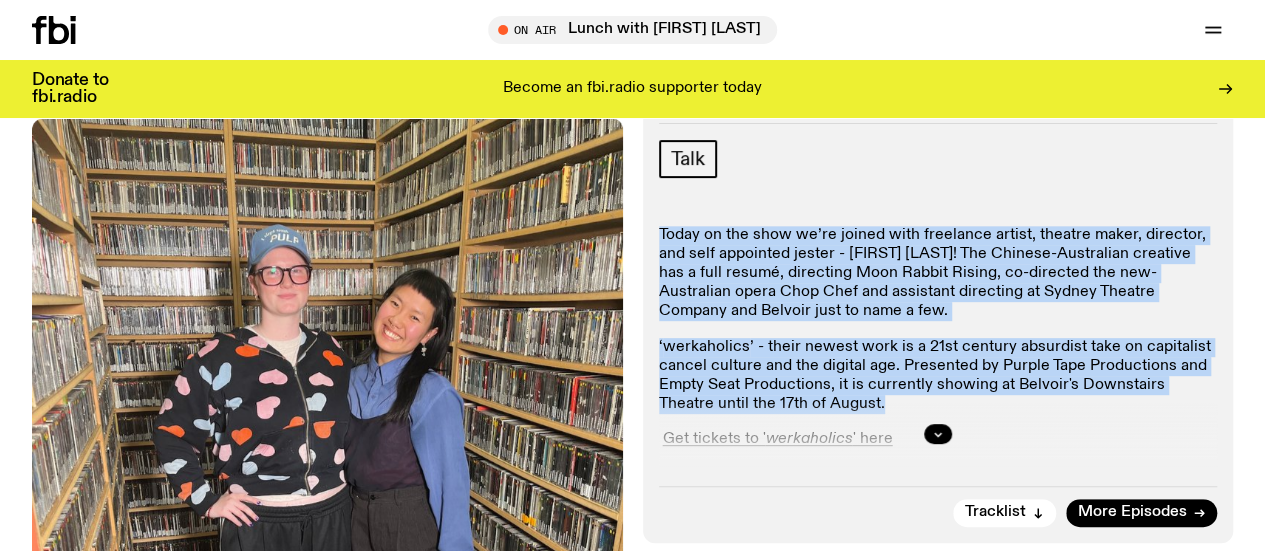 drag, startPoint x: 850, startPoint y: 418, endPoint x: 842, endPoint y: 479, distance: 61.522354 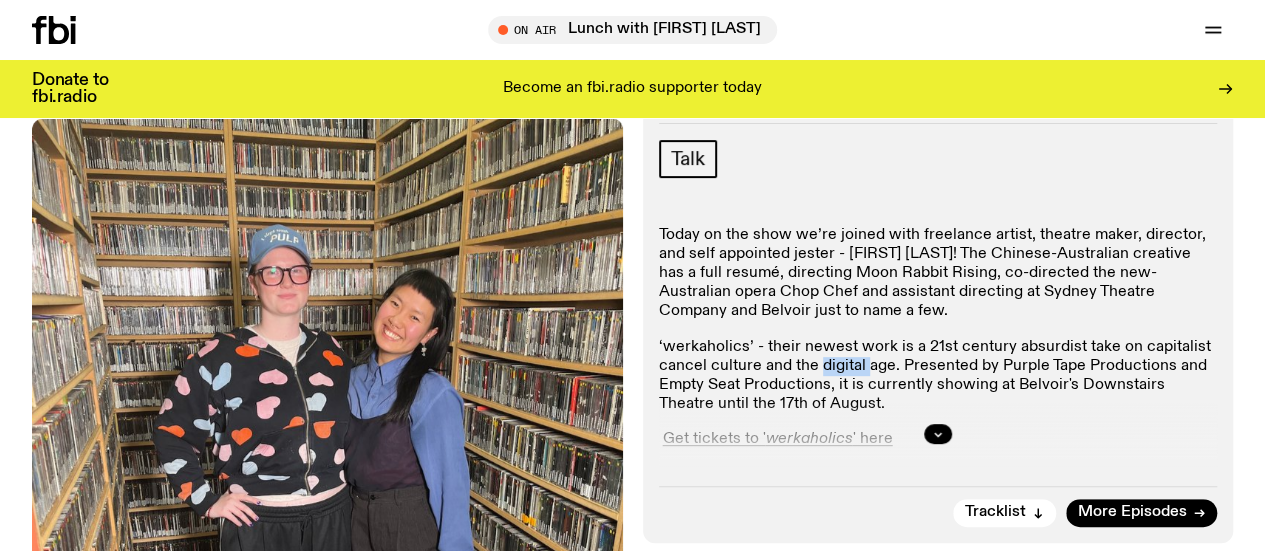 click on "‘ werkaholics ’ - their newest work is a 21st century absurdist take on capitalist cancel culture and the digital age. Presented by Purple Tape Productions and Empty Seat Productions, it is currently showing at Belvoir's Downstairs Theatre until the 17th of August." 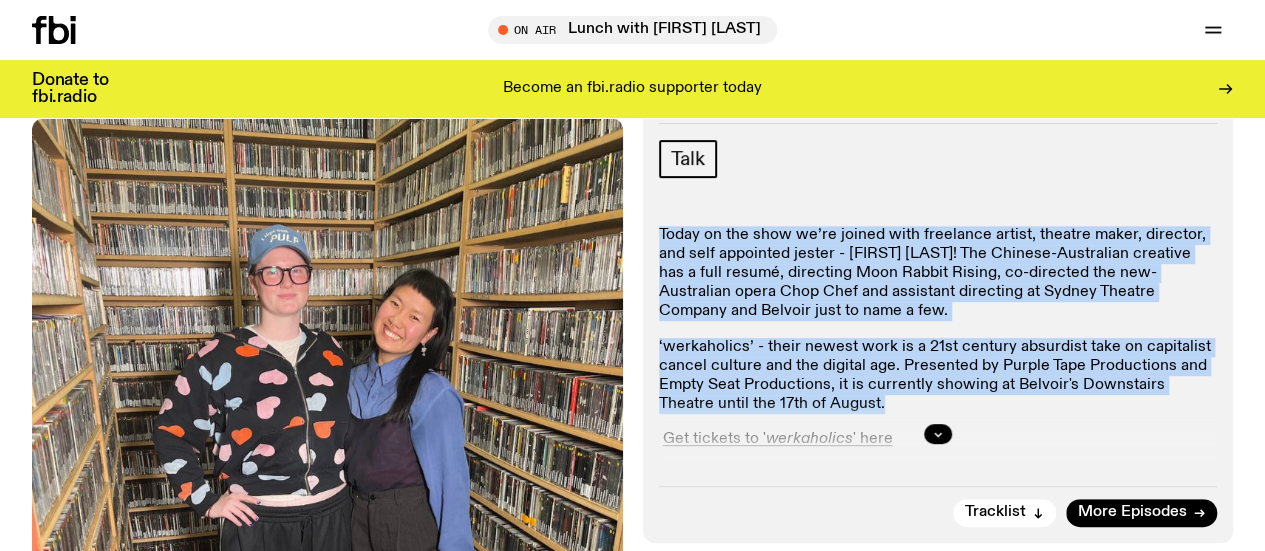 drag, startPoint x: 842, startPoint y: 479, endPoint x: 836, endPoint y: 377, distance: 102.176315 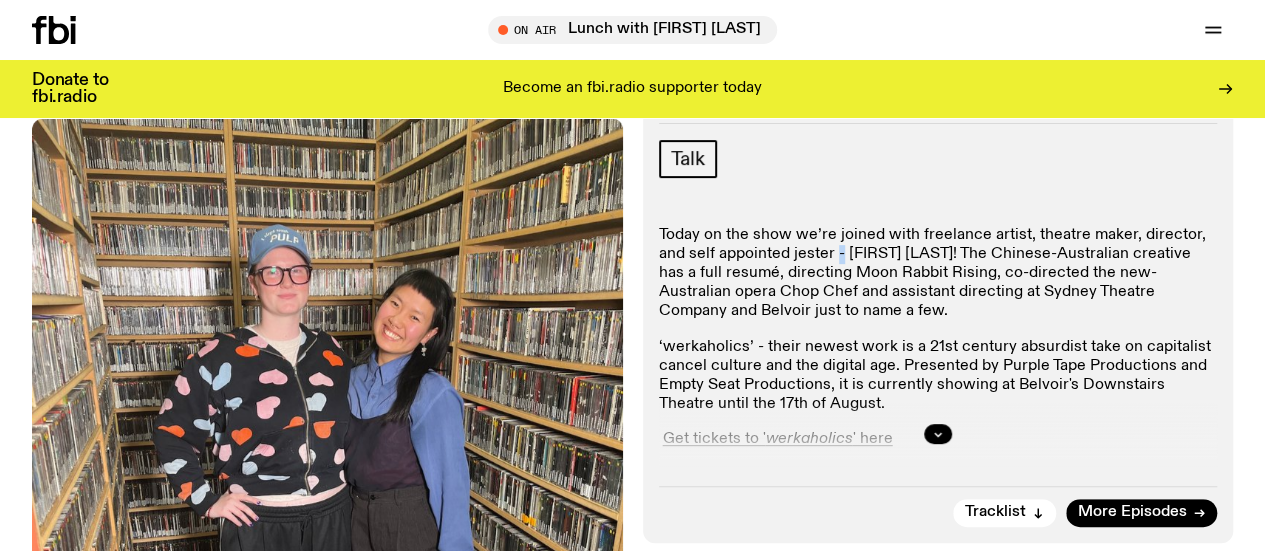 click on "Today on the show we’re joined with freelance artist, theatre maker, director, and self appointed jester - Nicole Pingon! The Chinese-Australian creative has a full resumé, directing Moon Rabbit Rising, co-directed the new-Australian opera Chop Chef and assistant directing at Sydney Theatre Company and Belvoir just to name a few." 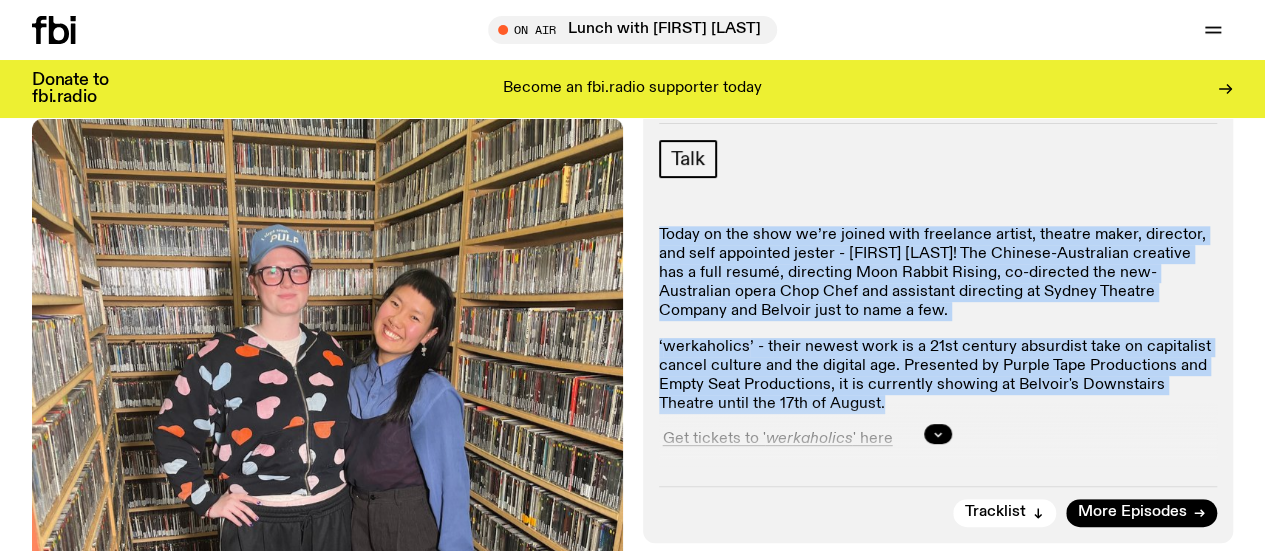 drag, startPoint x: 836, startPoint y: 377, endPoint x: 821, endPoint y: 493, distance: 116.965805 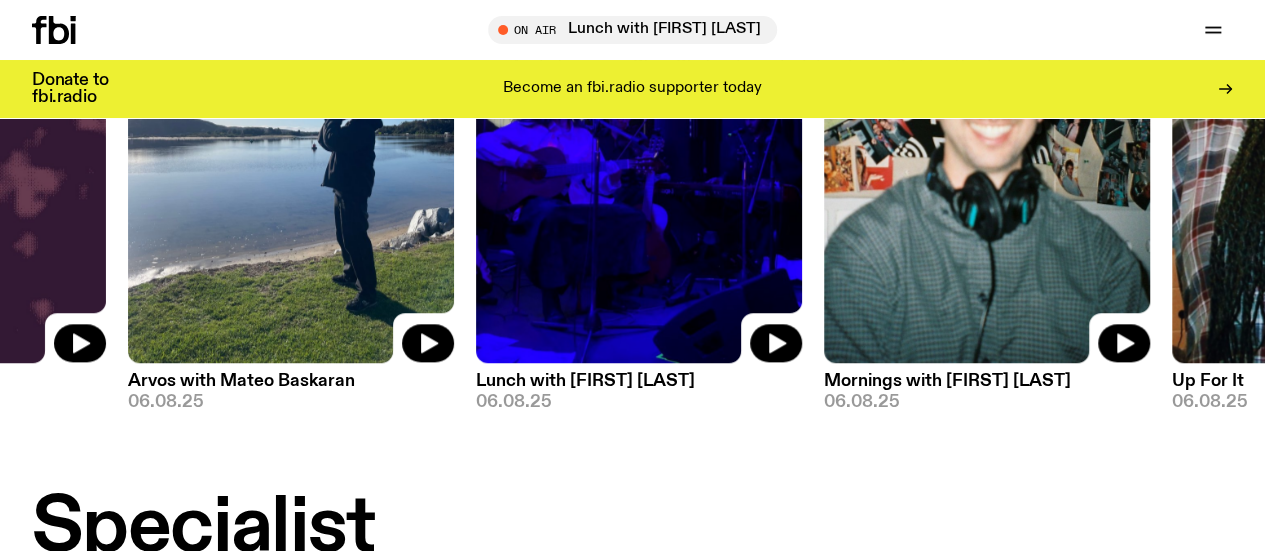 scroll, scrollTop: 1020, scrollLeft: 0, axis: vertical 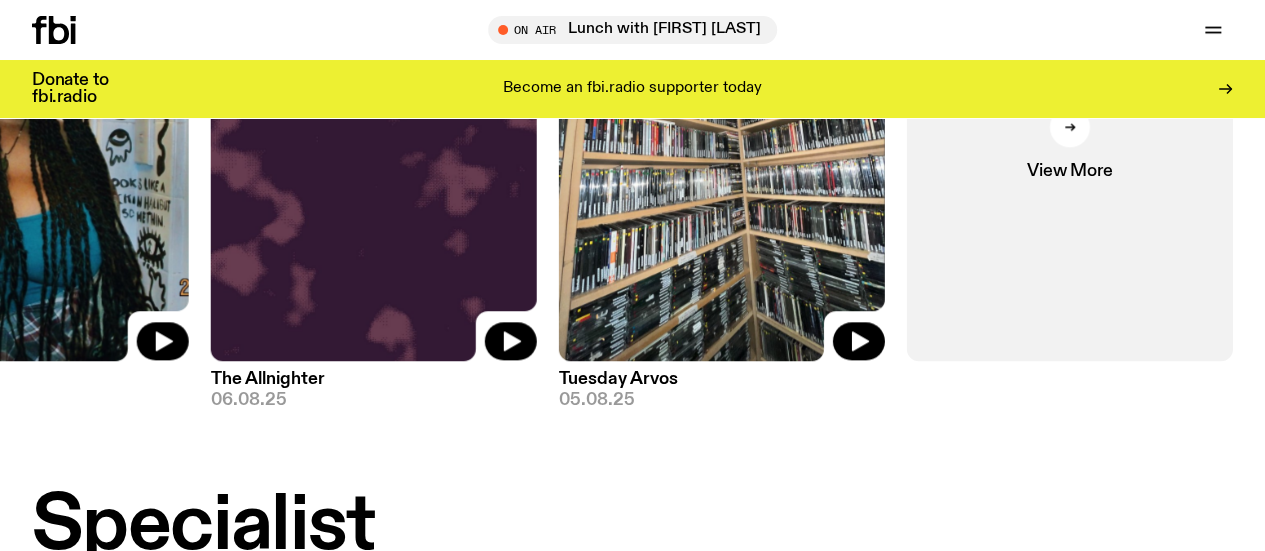 click on "View More" 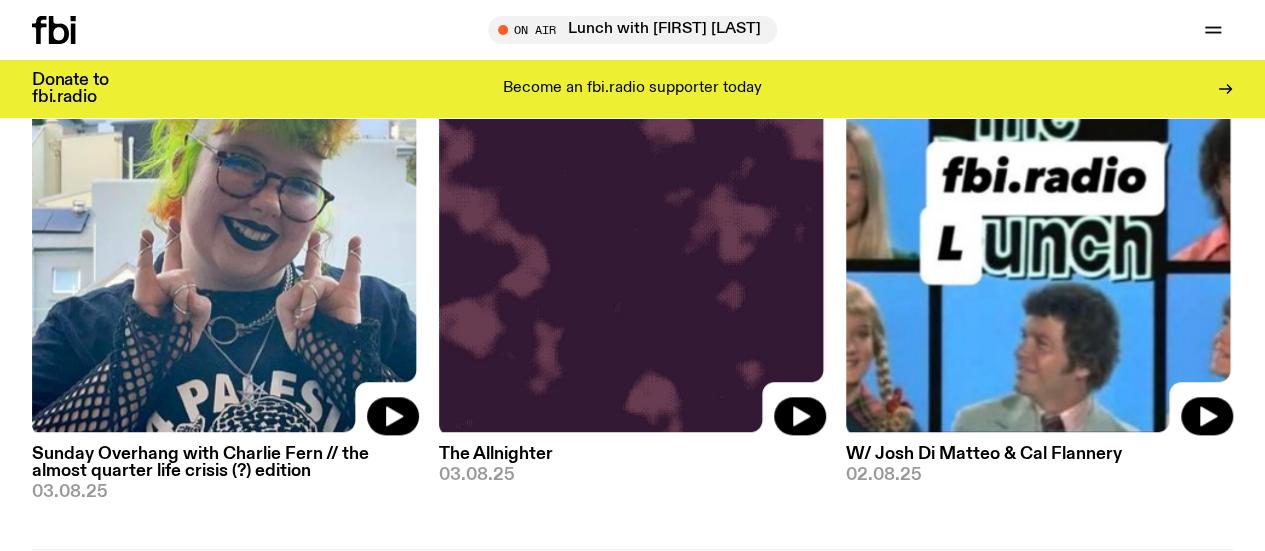 scroll, scrollTop: 5070, scrollLeft: 0, axis: vertical 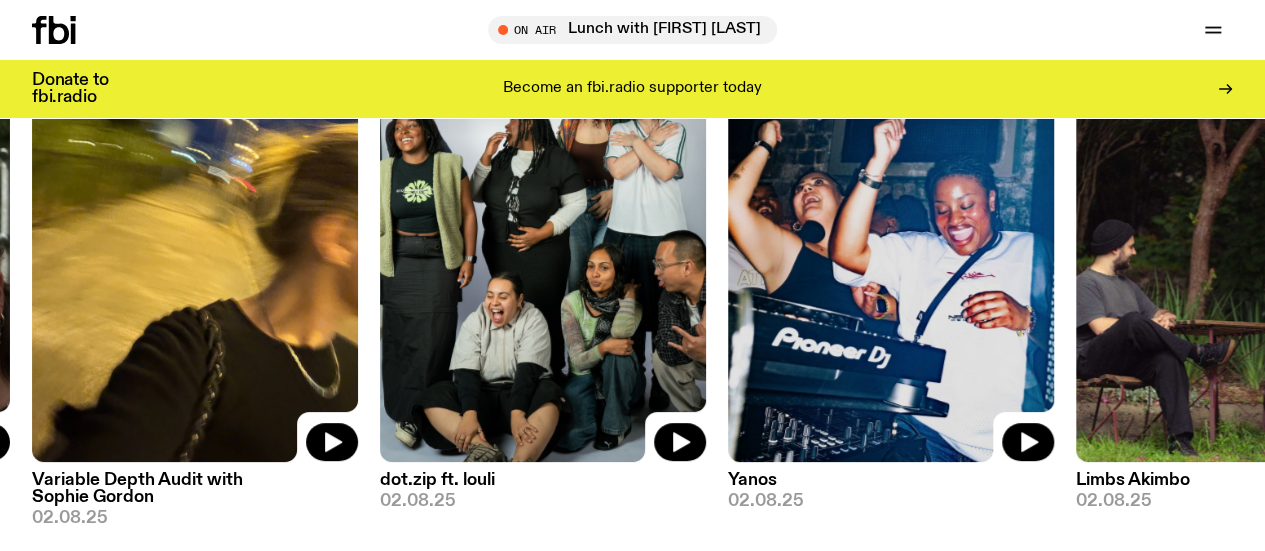 click 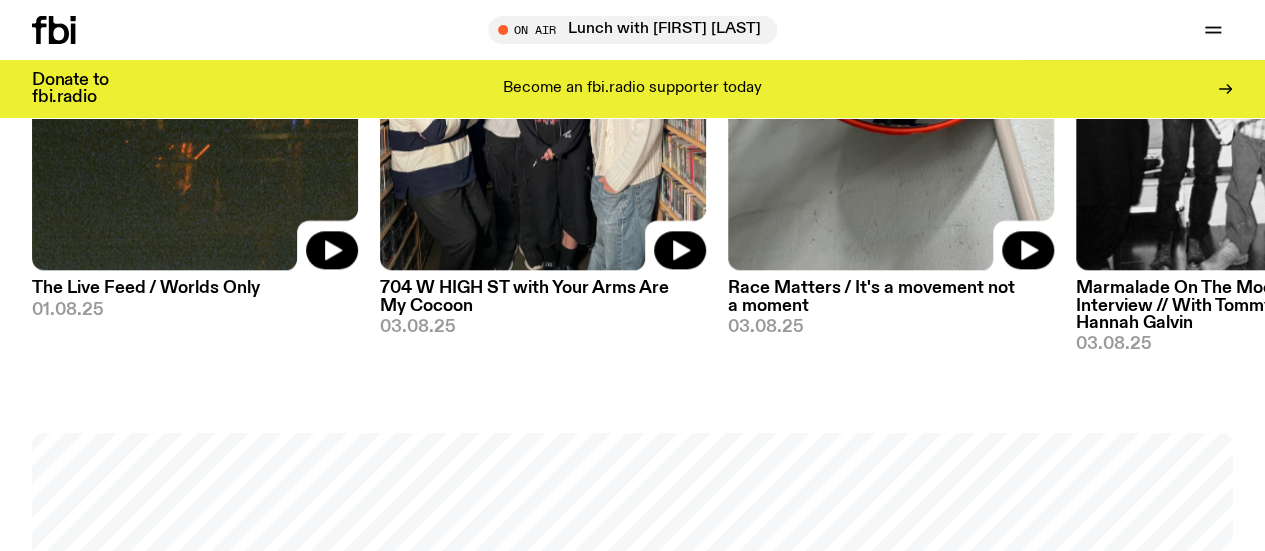 scroll, scrollTop: 888, scrollLeft: 0, axis: vertical 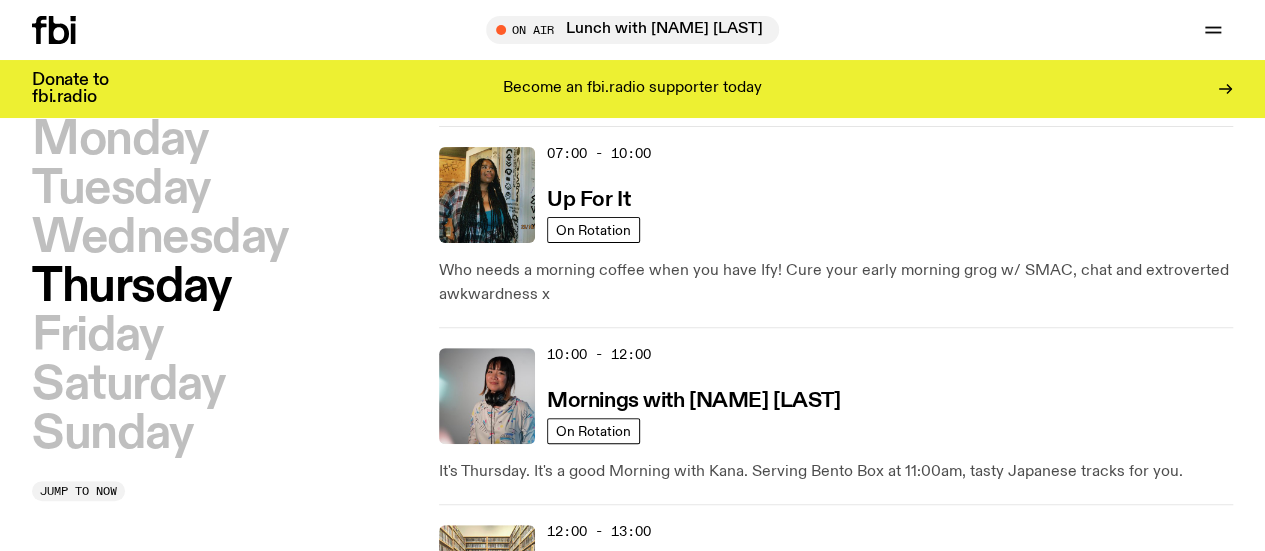 click on "Friday" at bounding box center [97, 336] 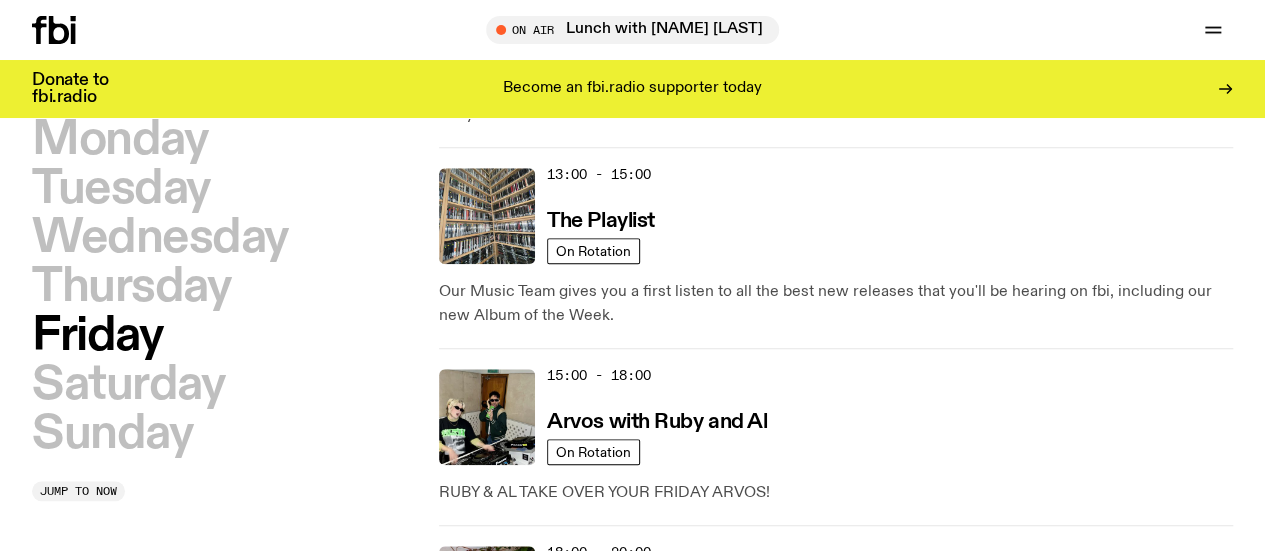 scroll, scrollTop: 834, scrollLeft: 0, axis: vertical 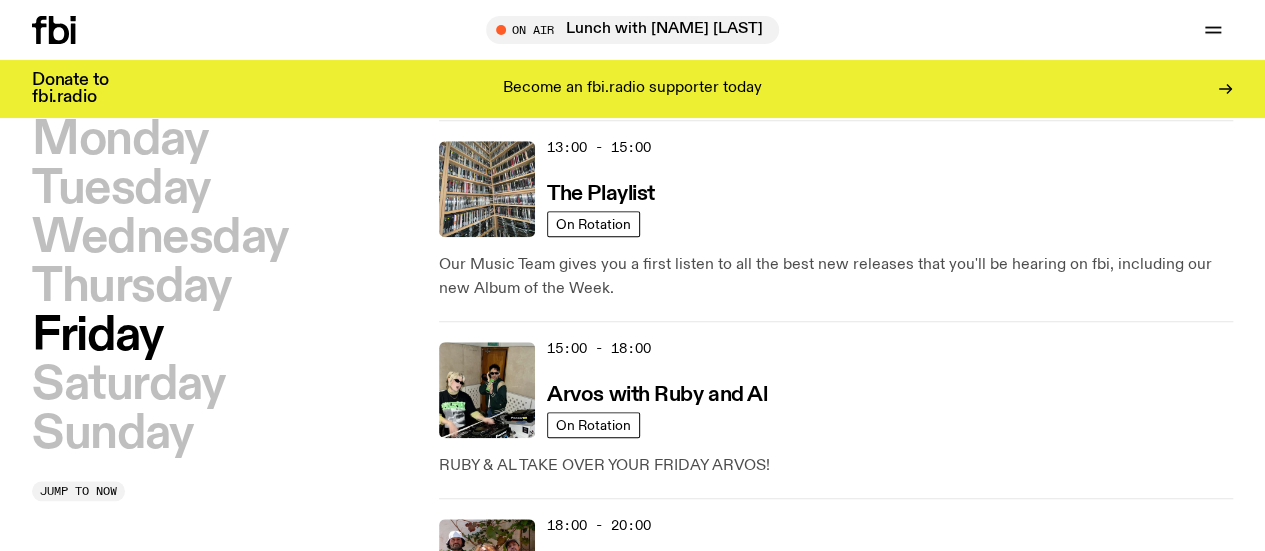 click 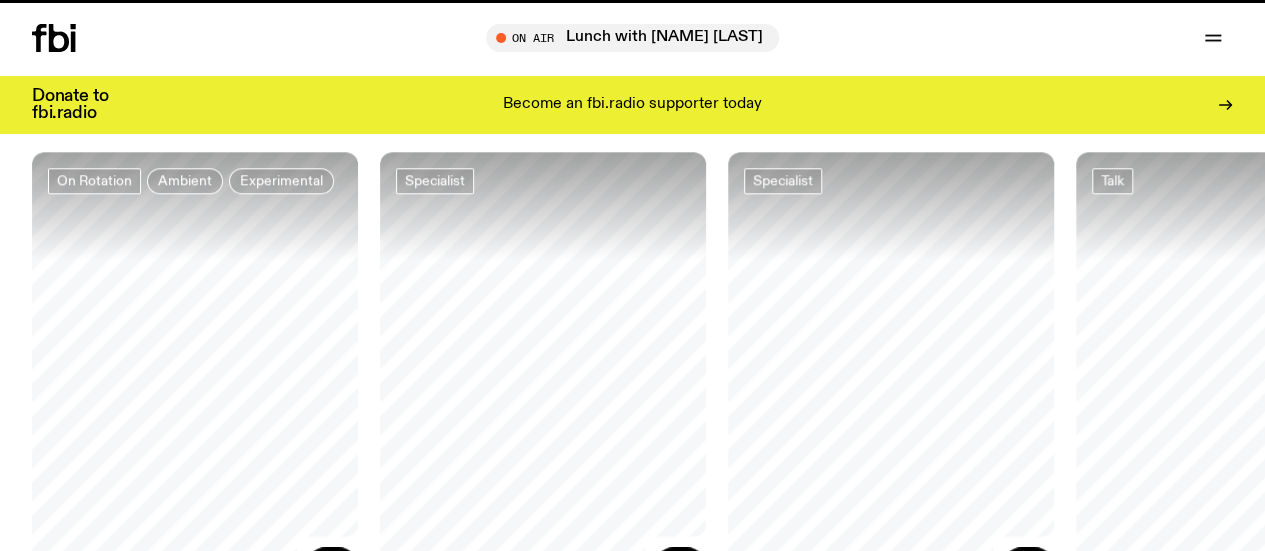 scroll, scrollTop: 0, scrollLeft: 0, axis: both 